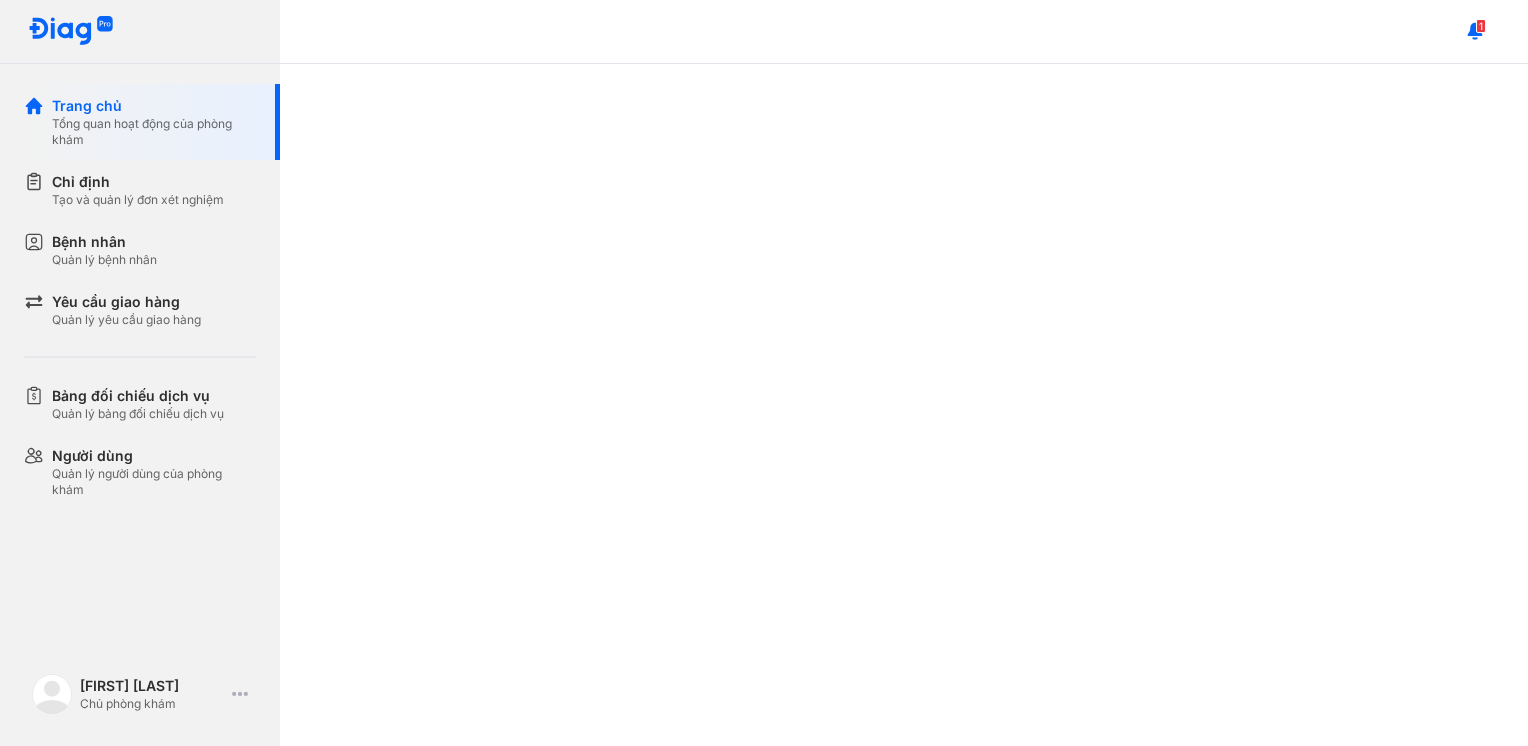 scroll, scrollTop: 0, scrollLeft: 0, axis: both 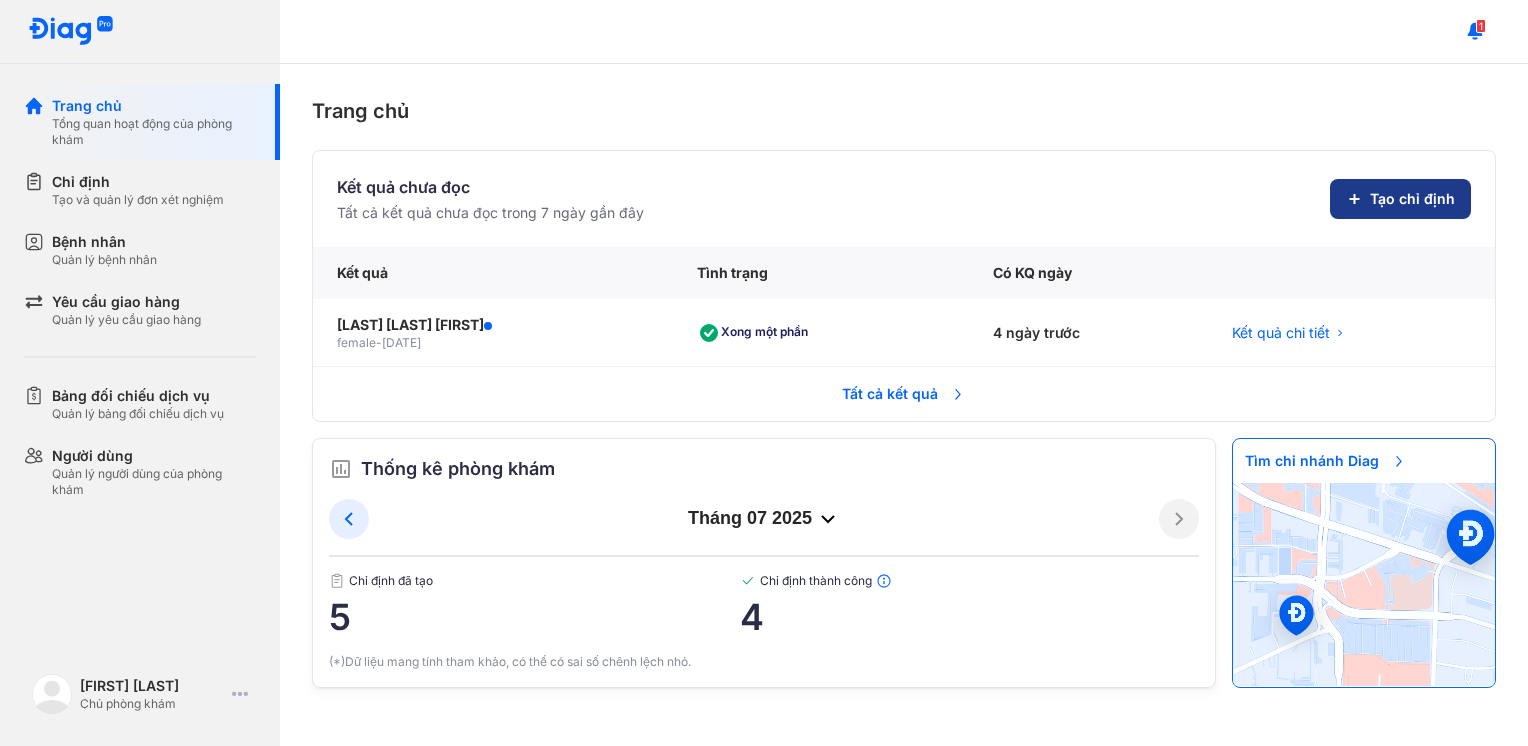 click on "Tạo chỉ định" 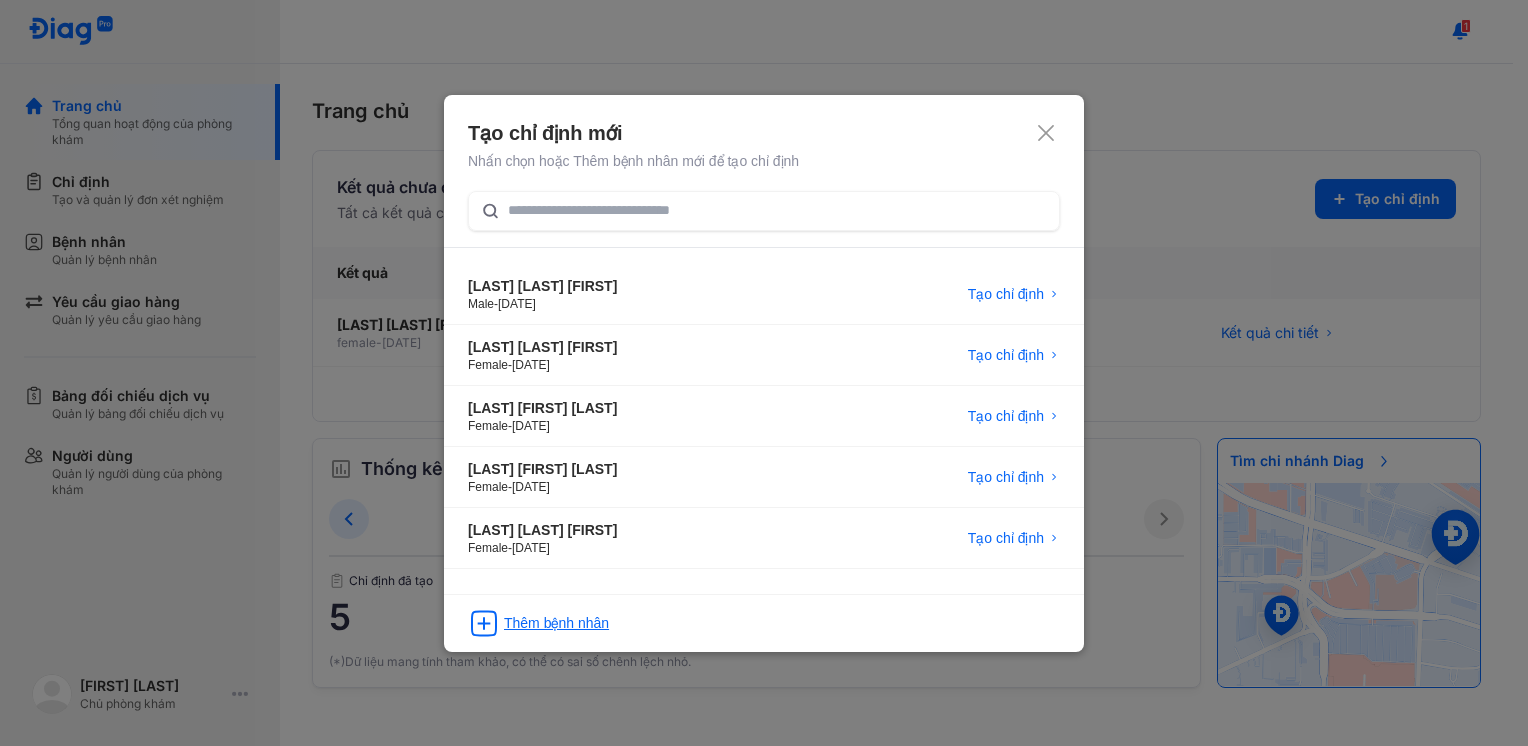 click on "Thêm bệnh nhân" at bounding box center (556, 623) 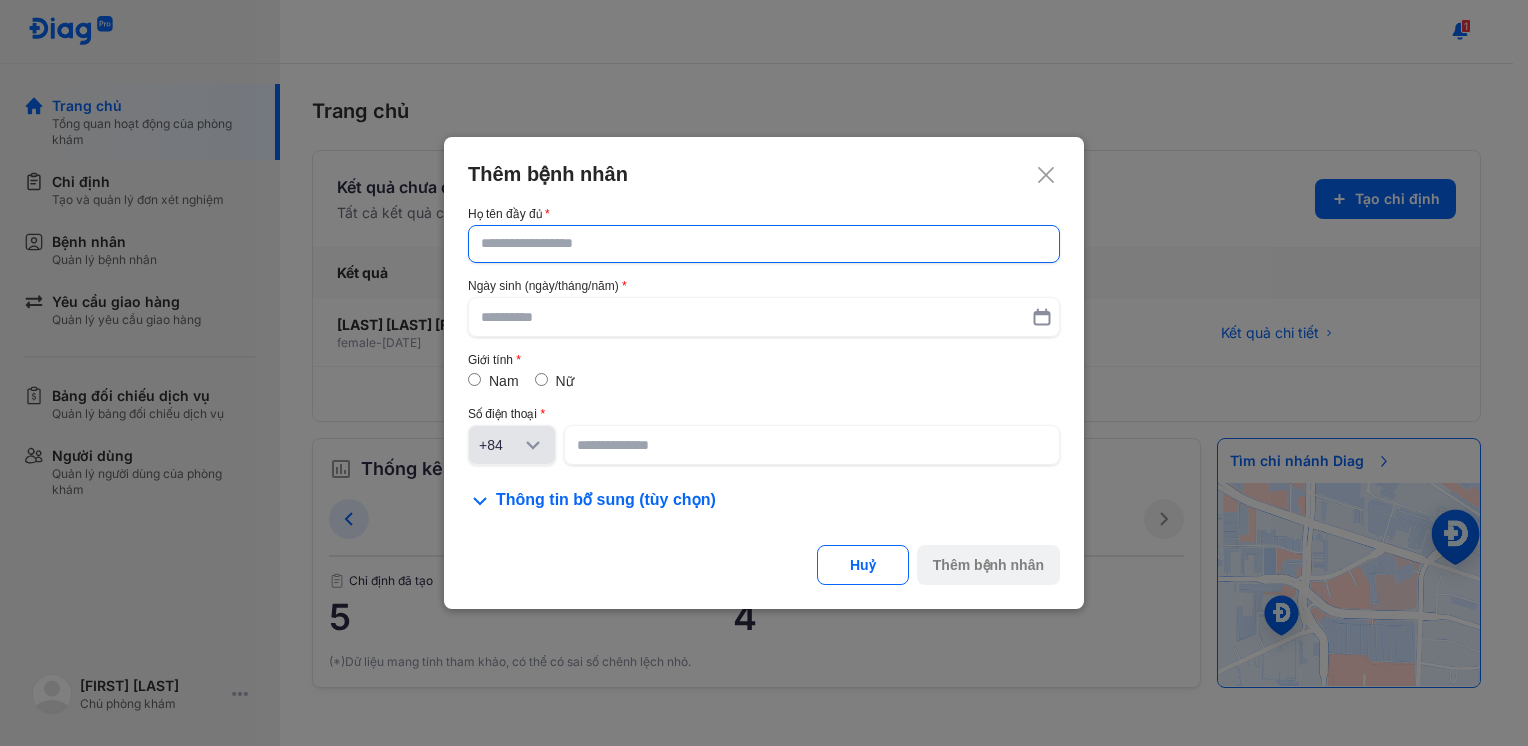 click 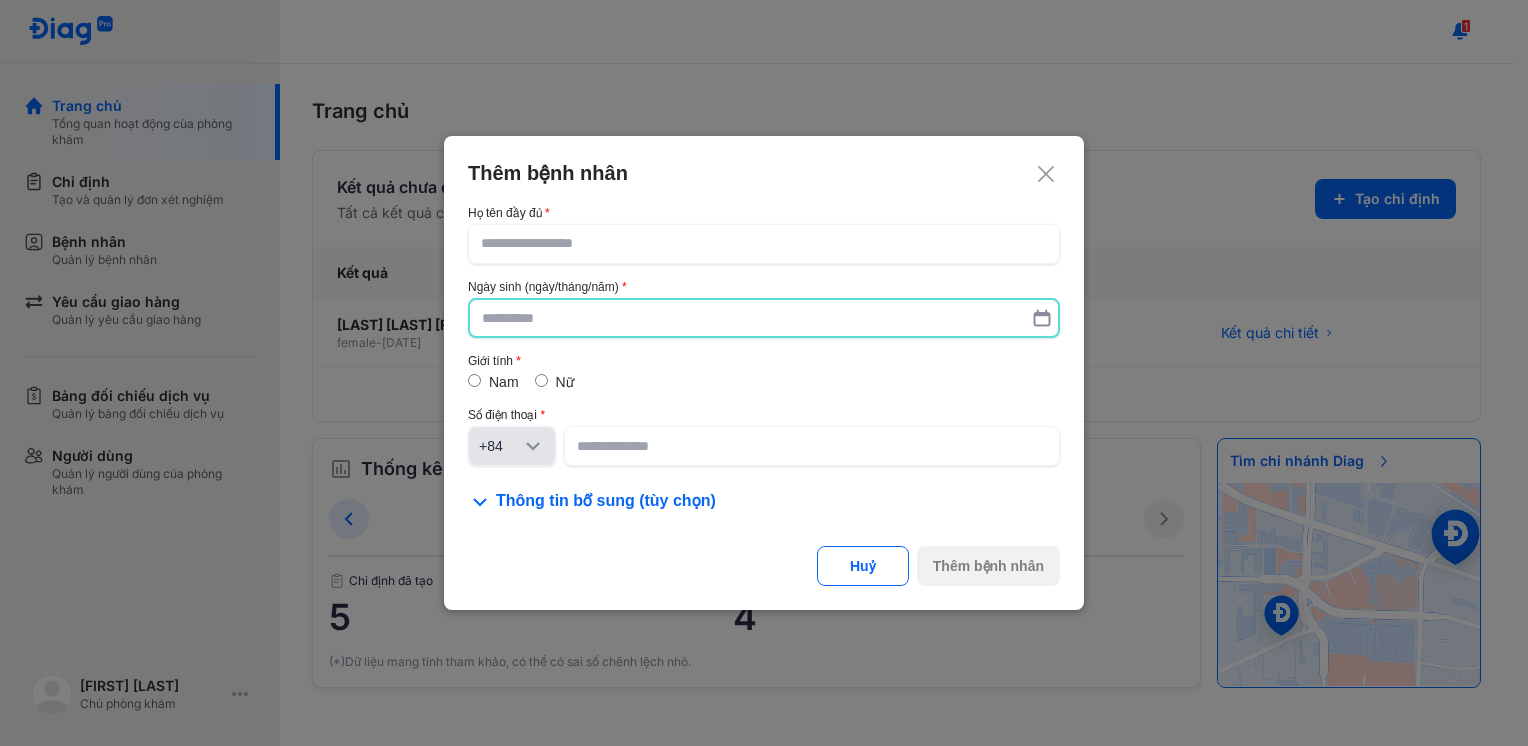 click at bounding box center (764, 318) 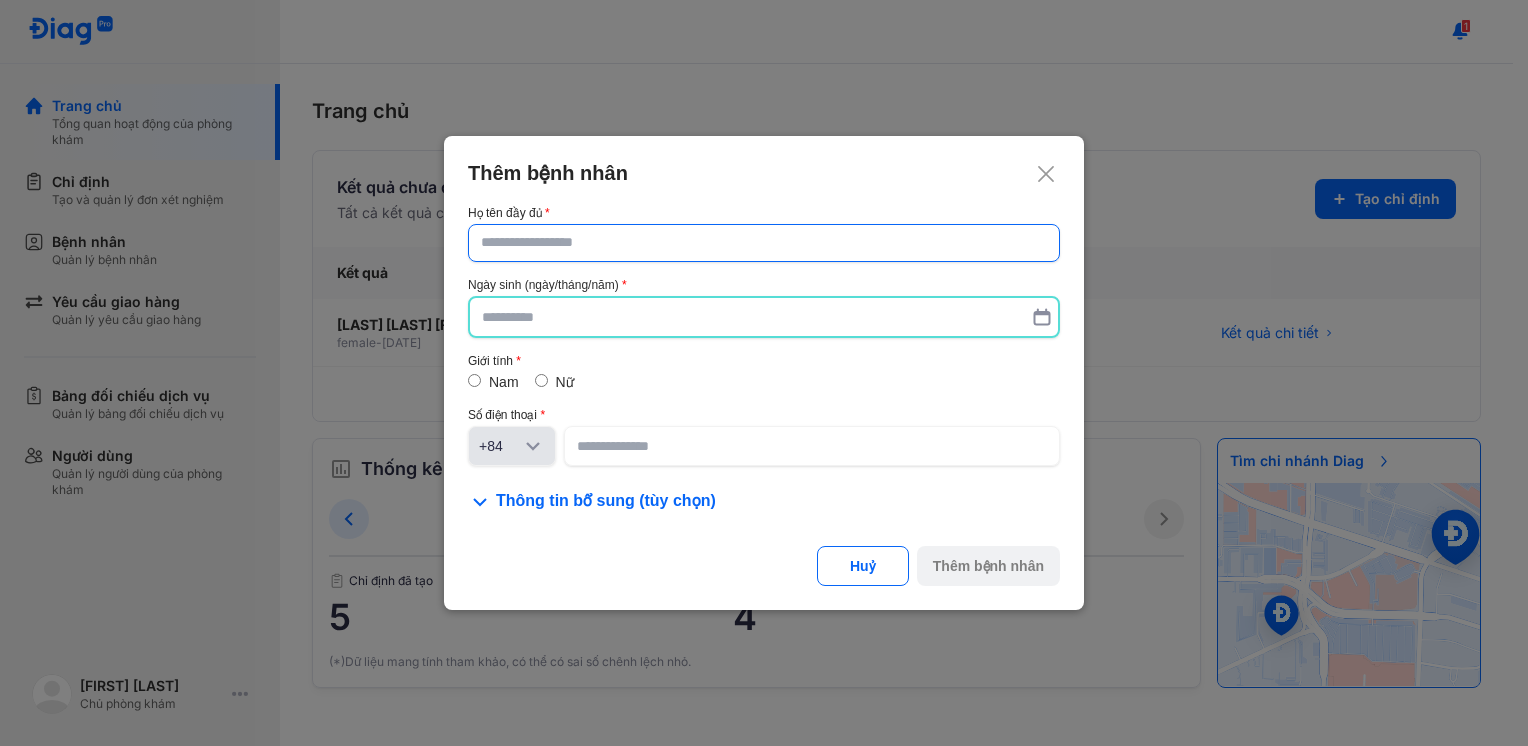 click 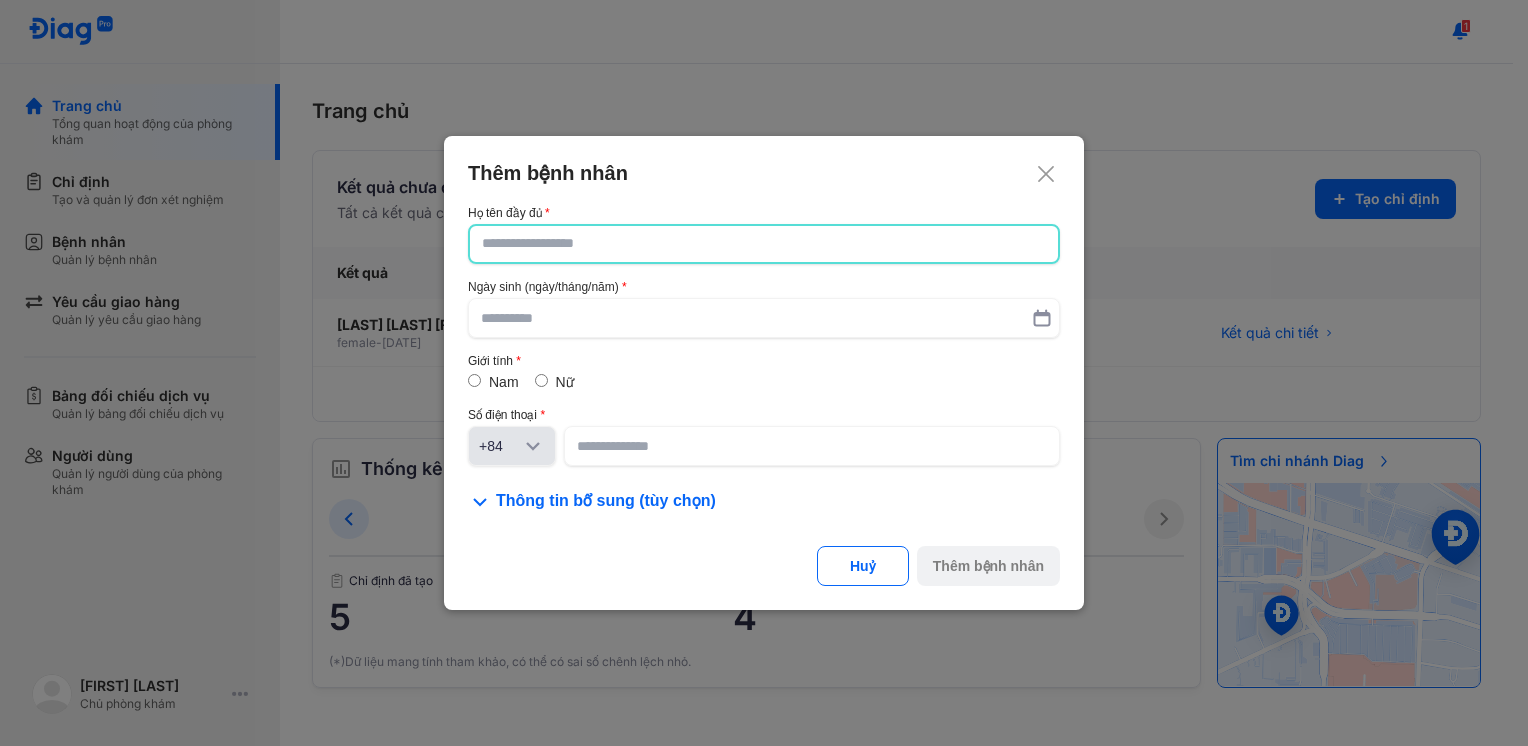 click 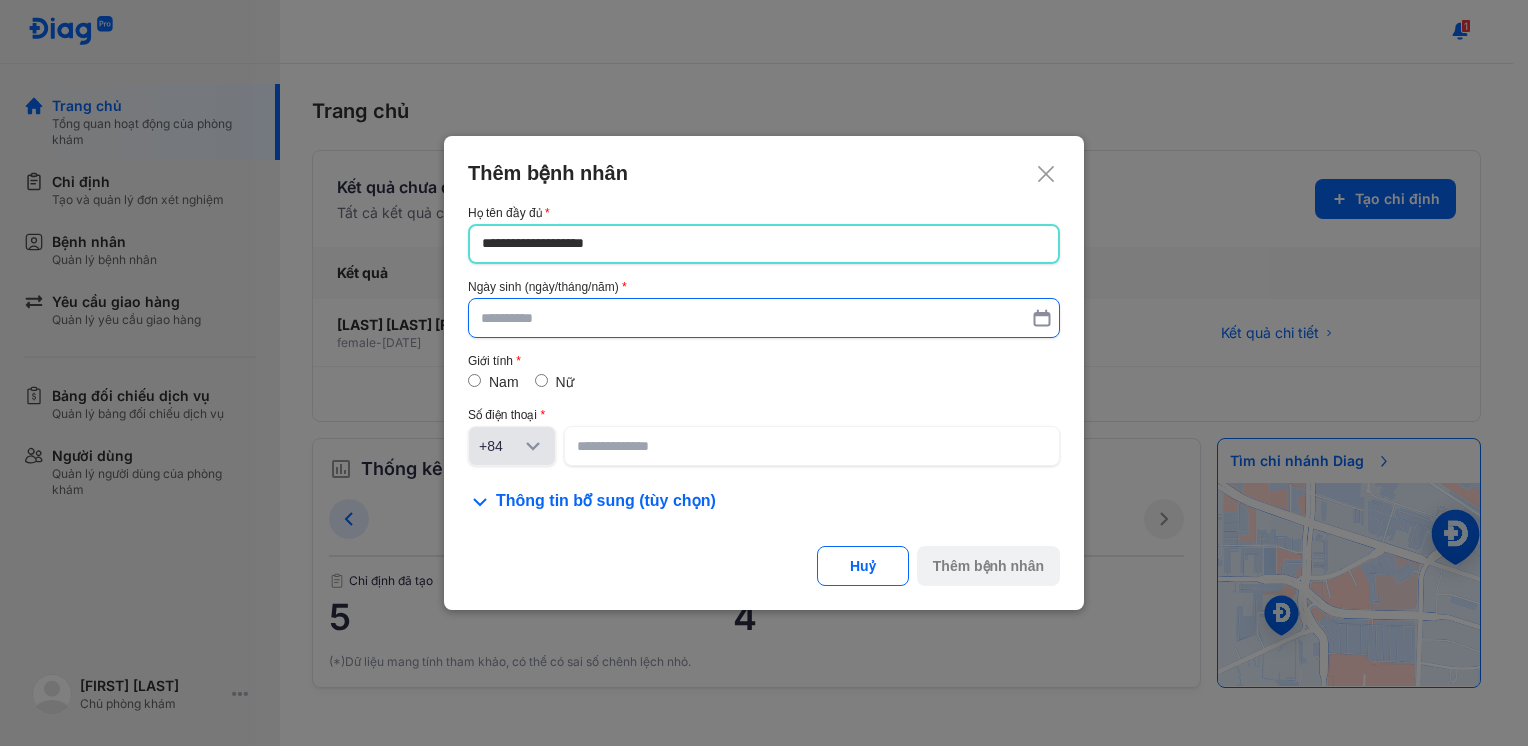 type on "**********" 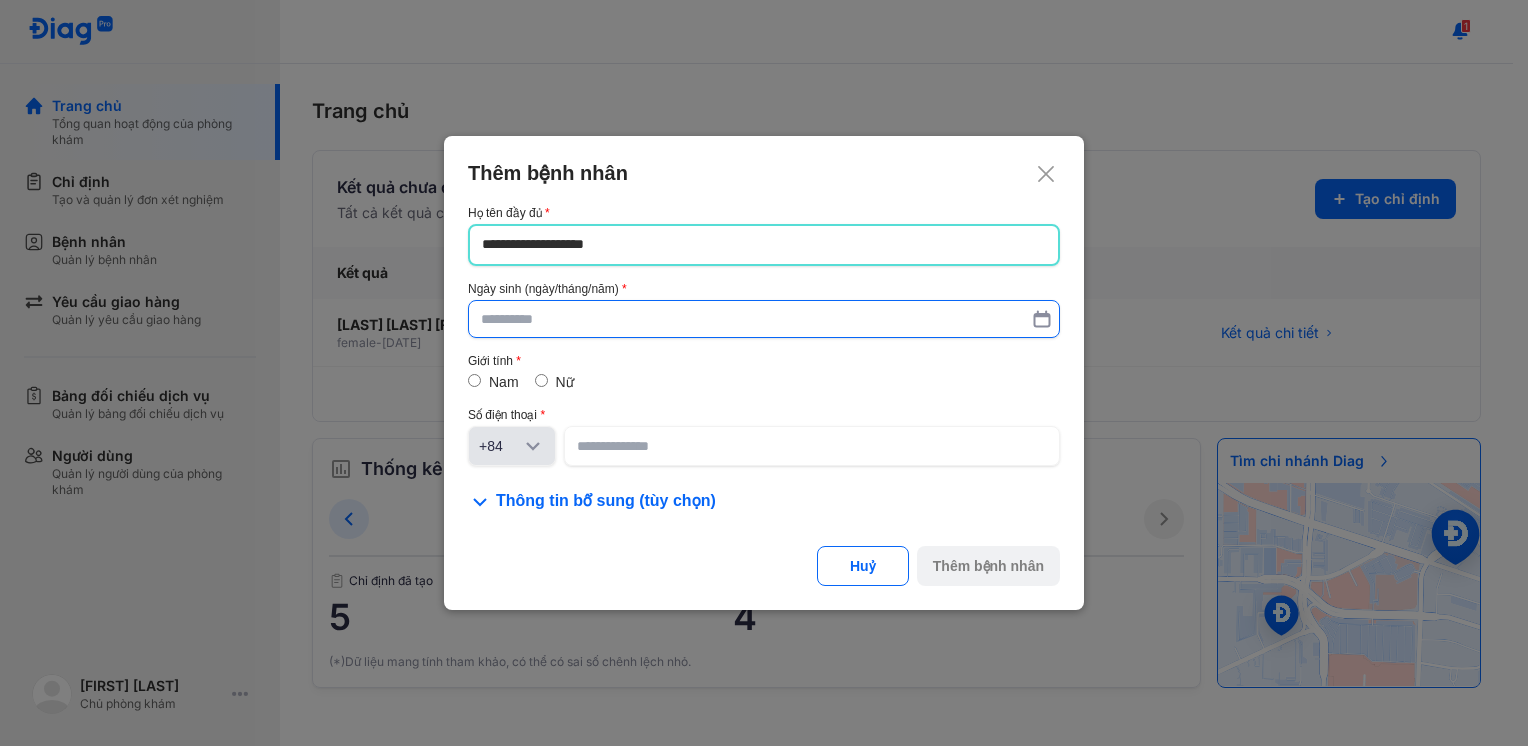 click at bounding box center [764, 319] 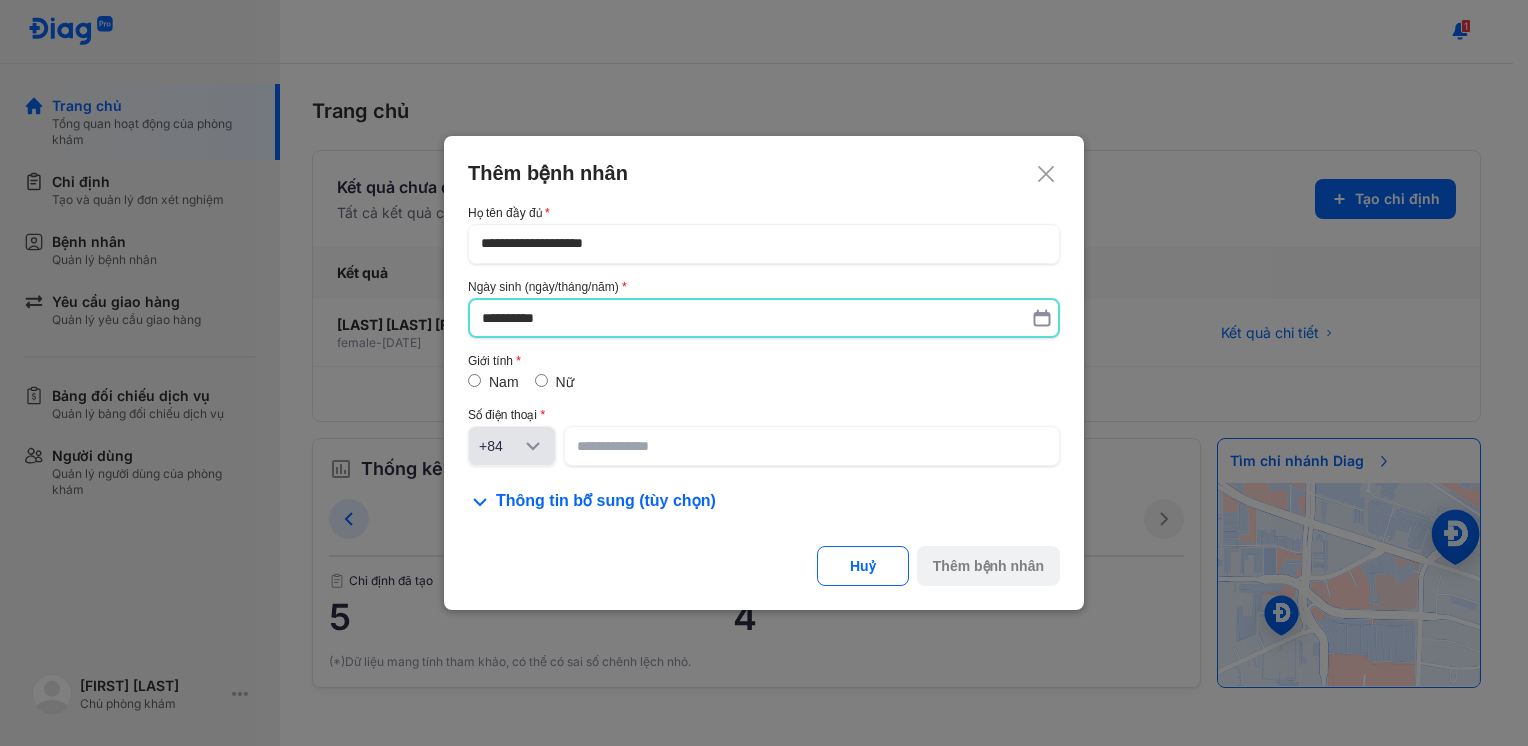 type on "**********" 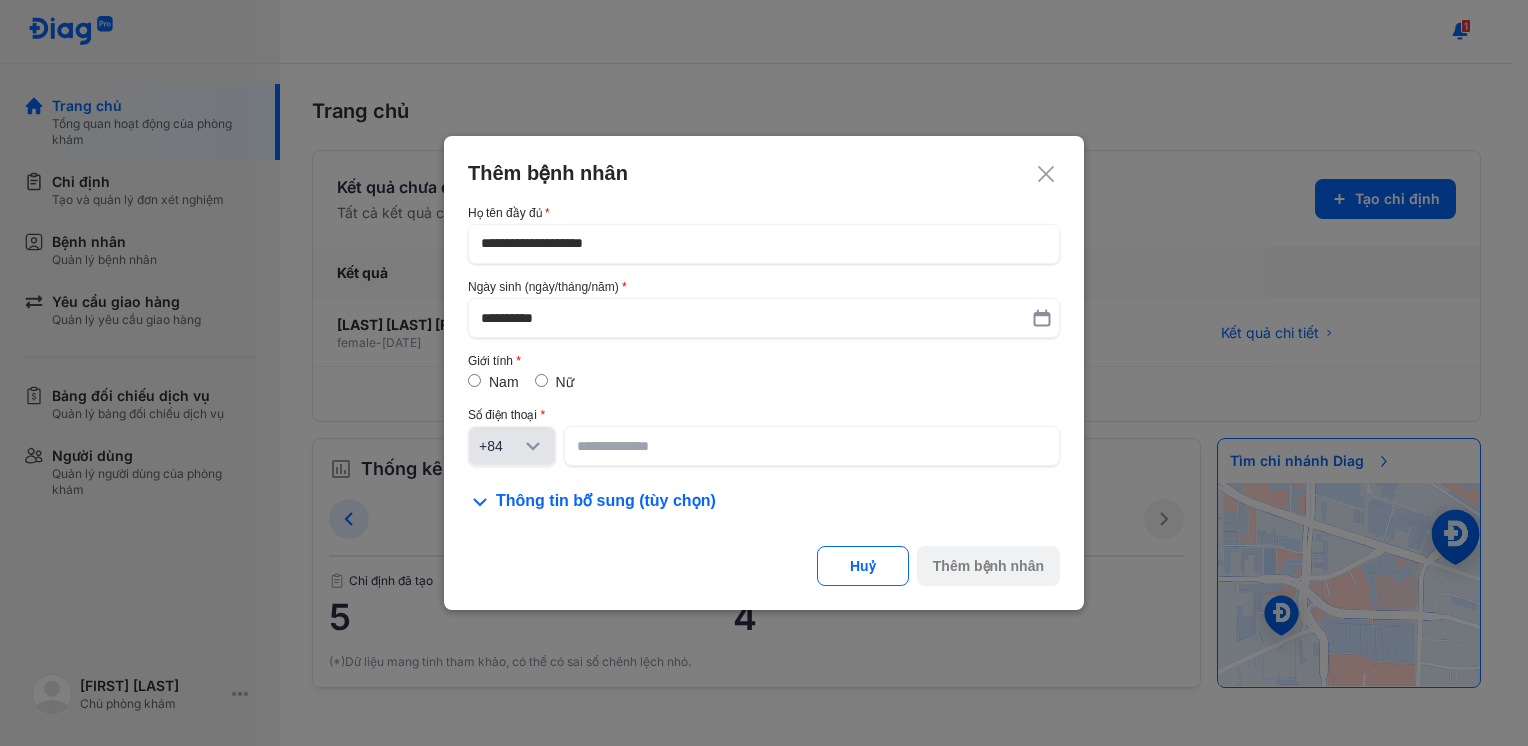 click on "Nữ" at bounding box center (565, 382) 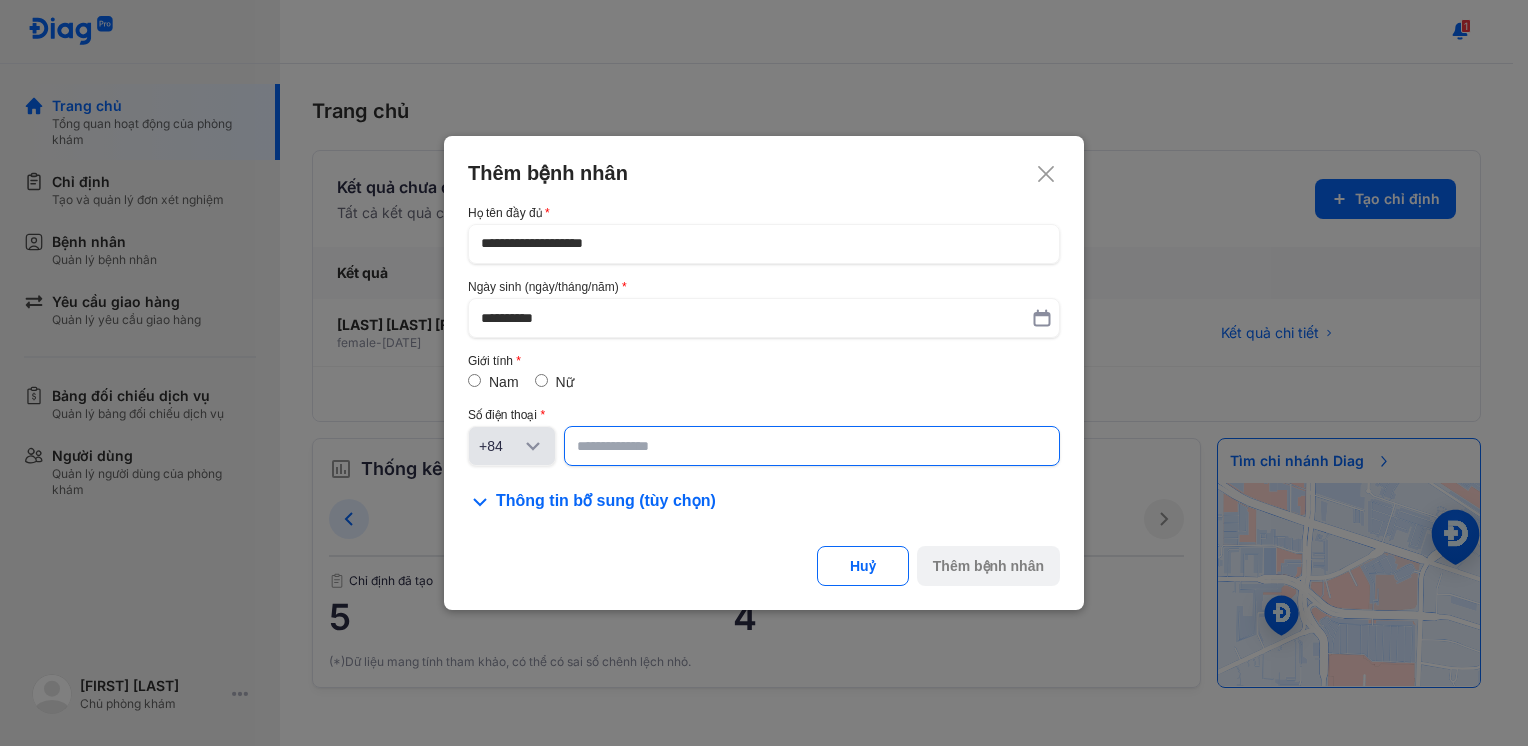 click 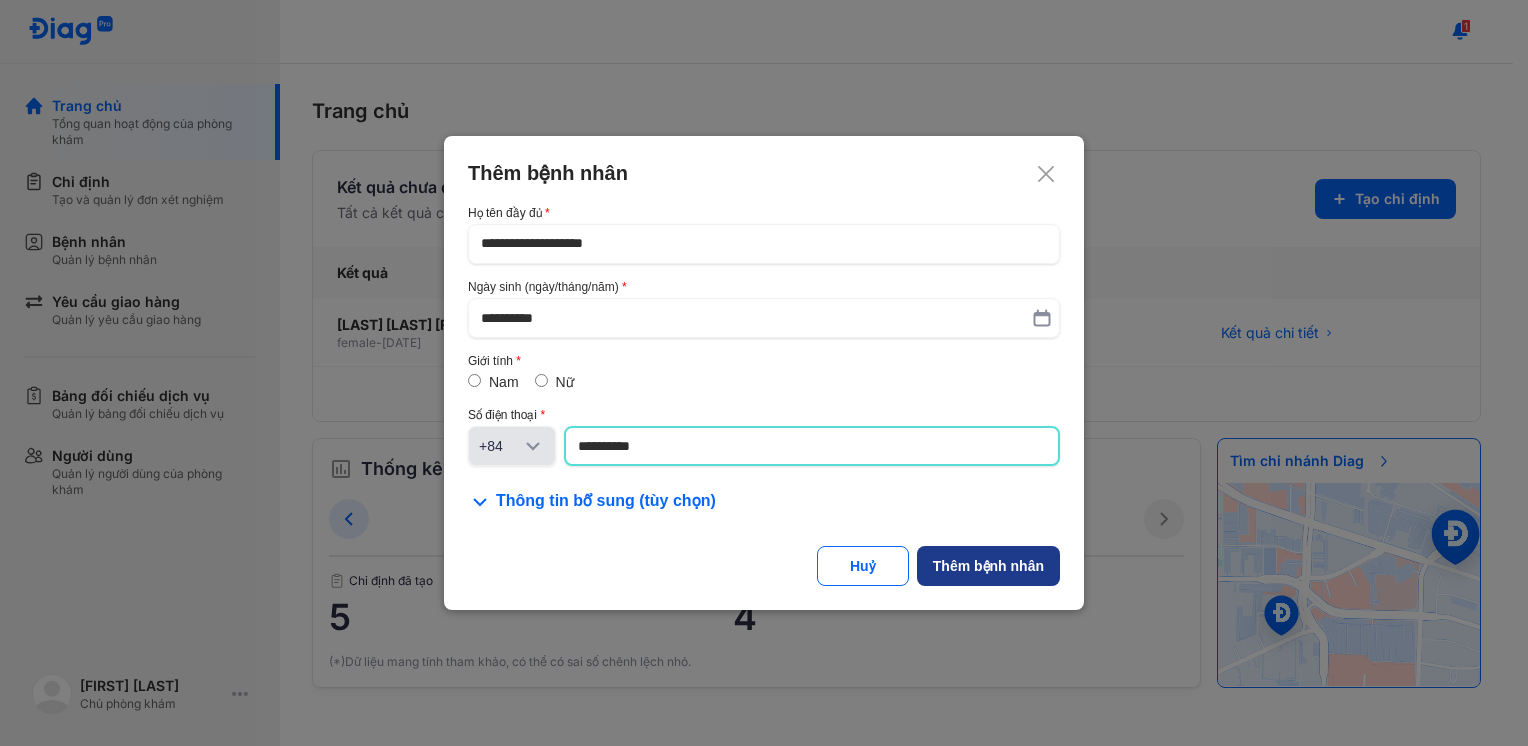 type on "**********" 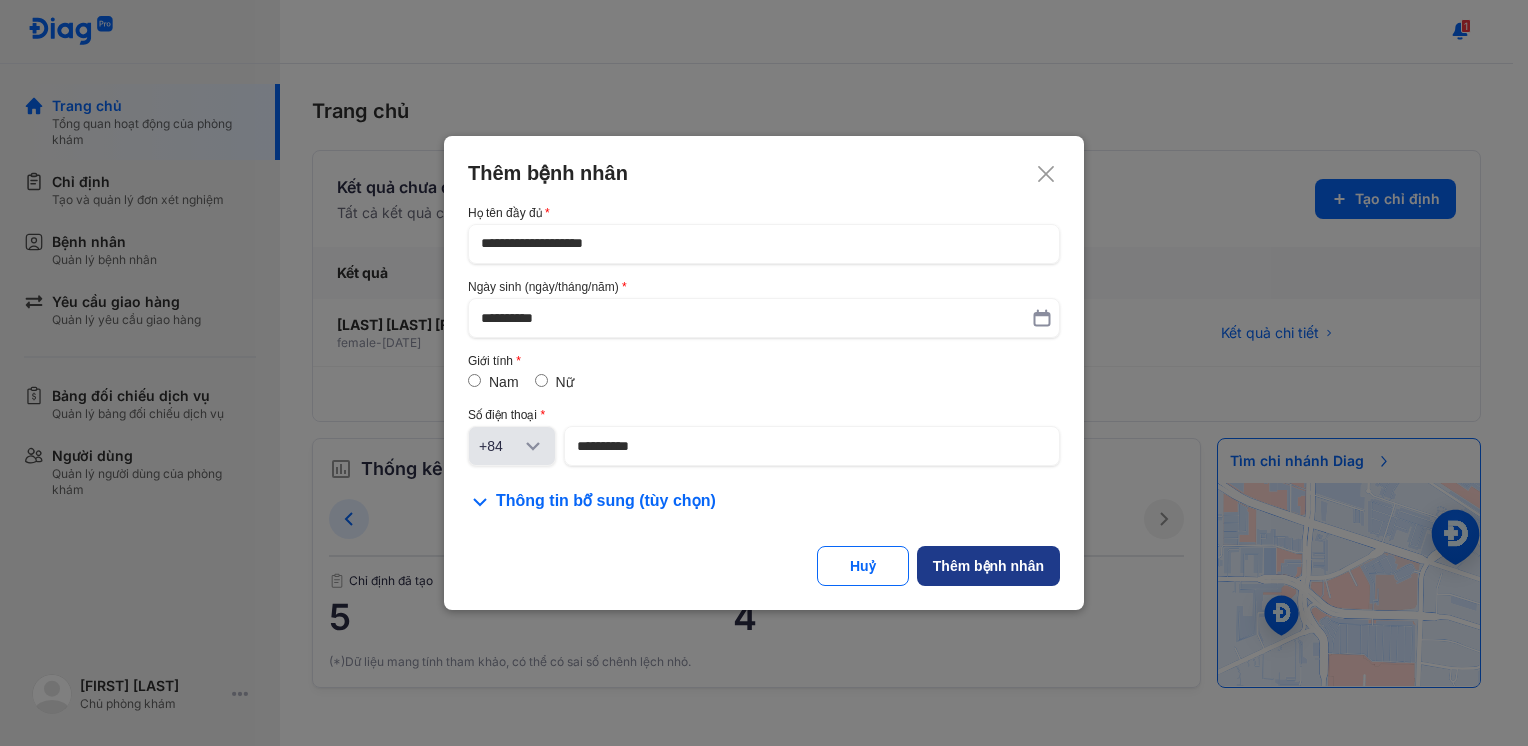 click on "Thêm bệnh nhân" 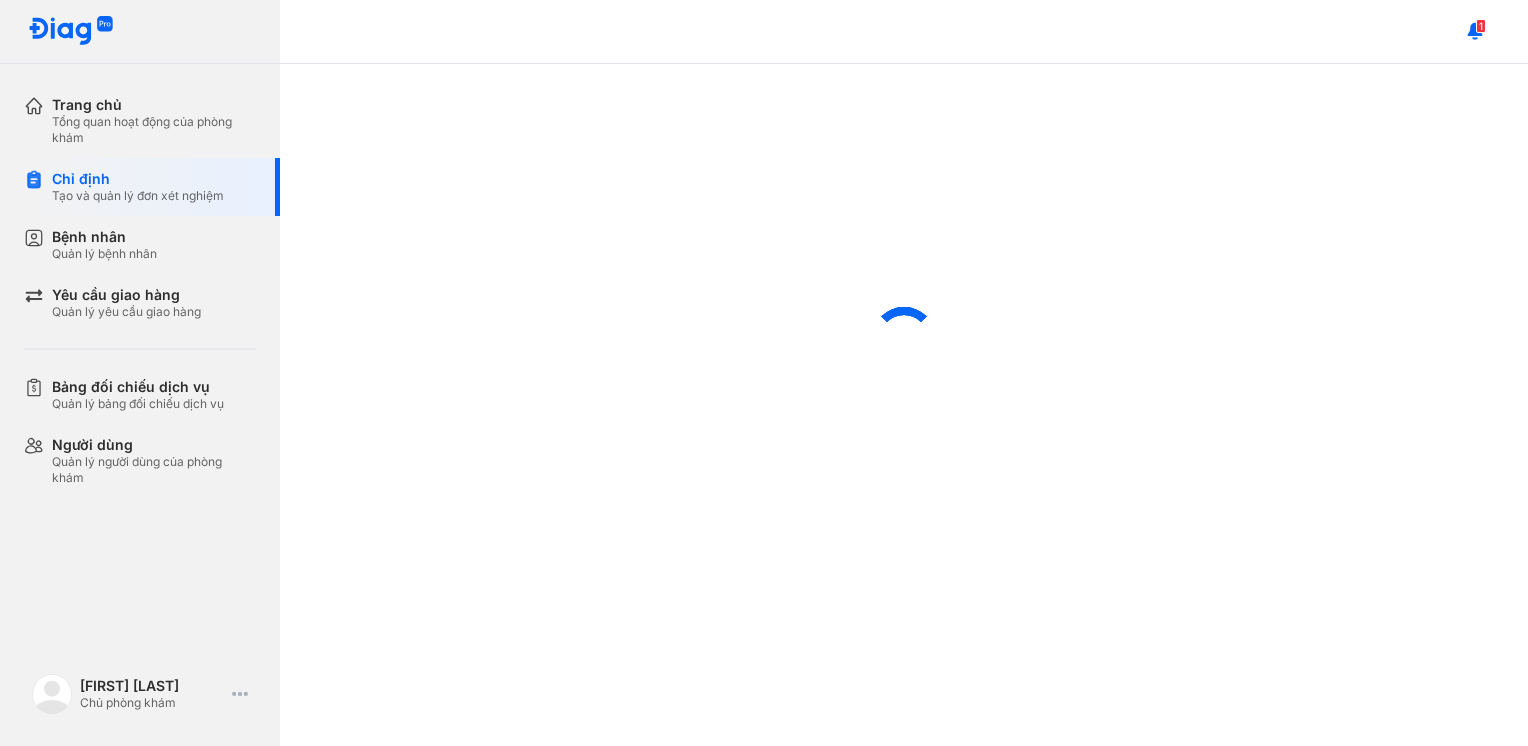 scroll, scrollTop: 0, scrollLeft: 0, axis: both 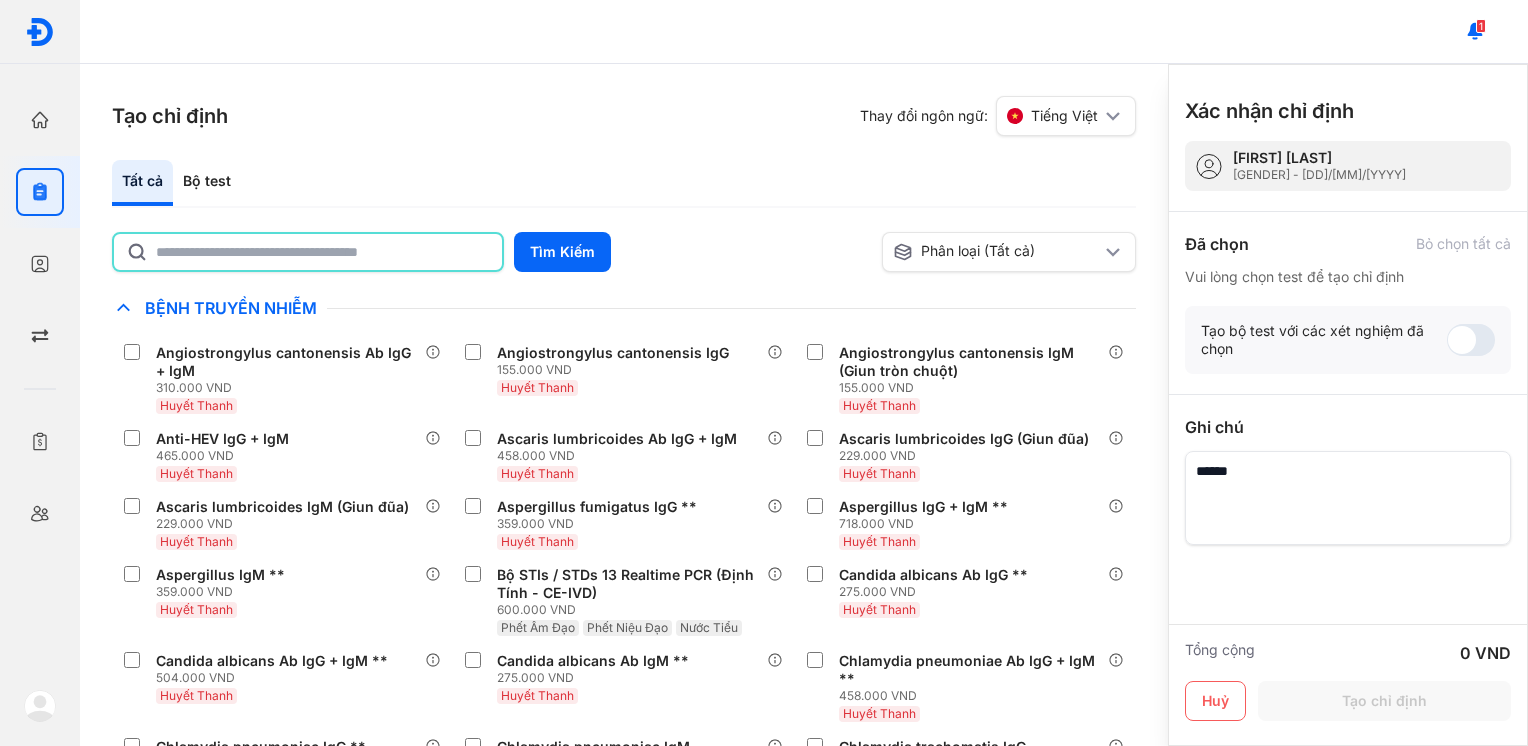 click 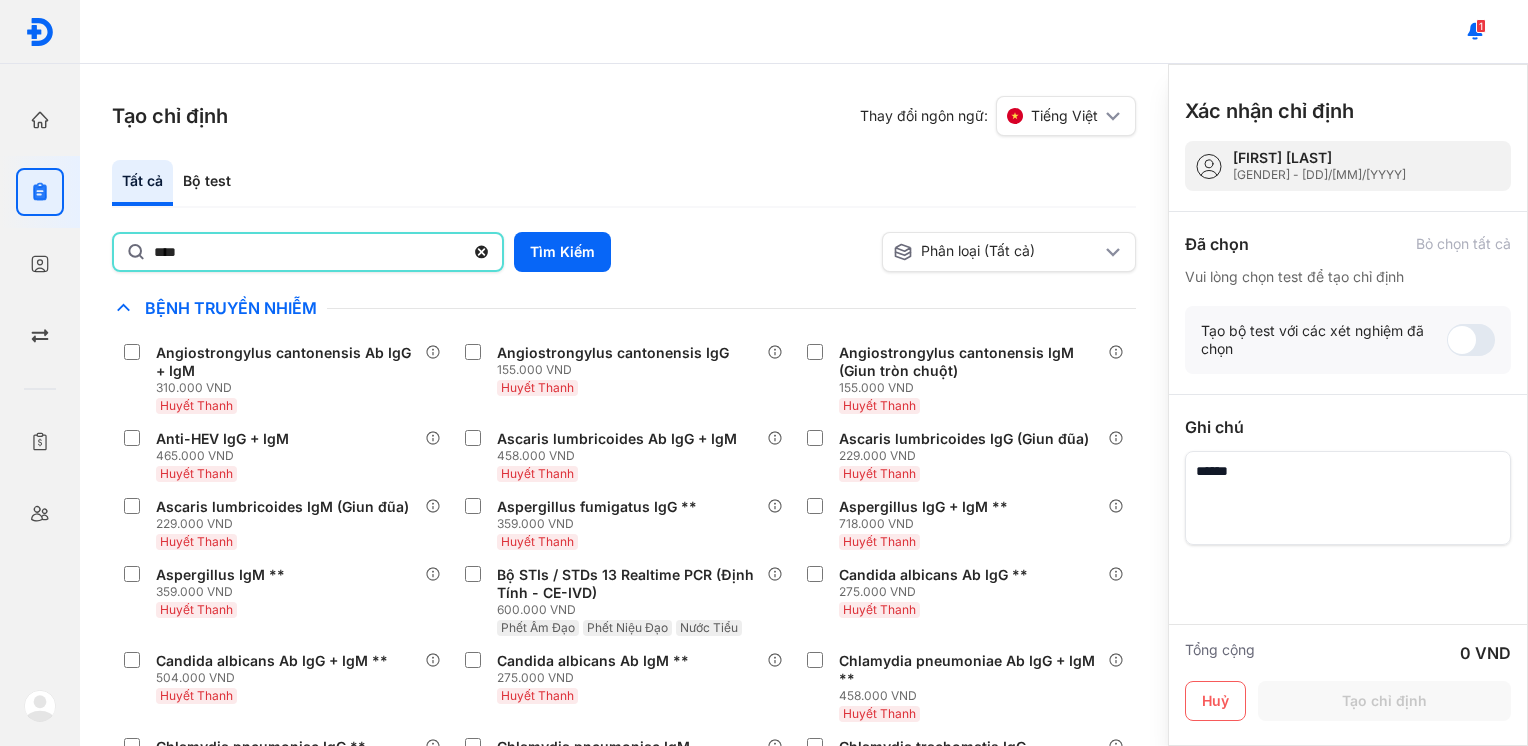 type on "****" 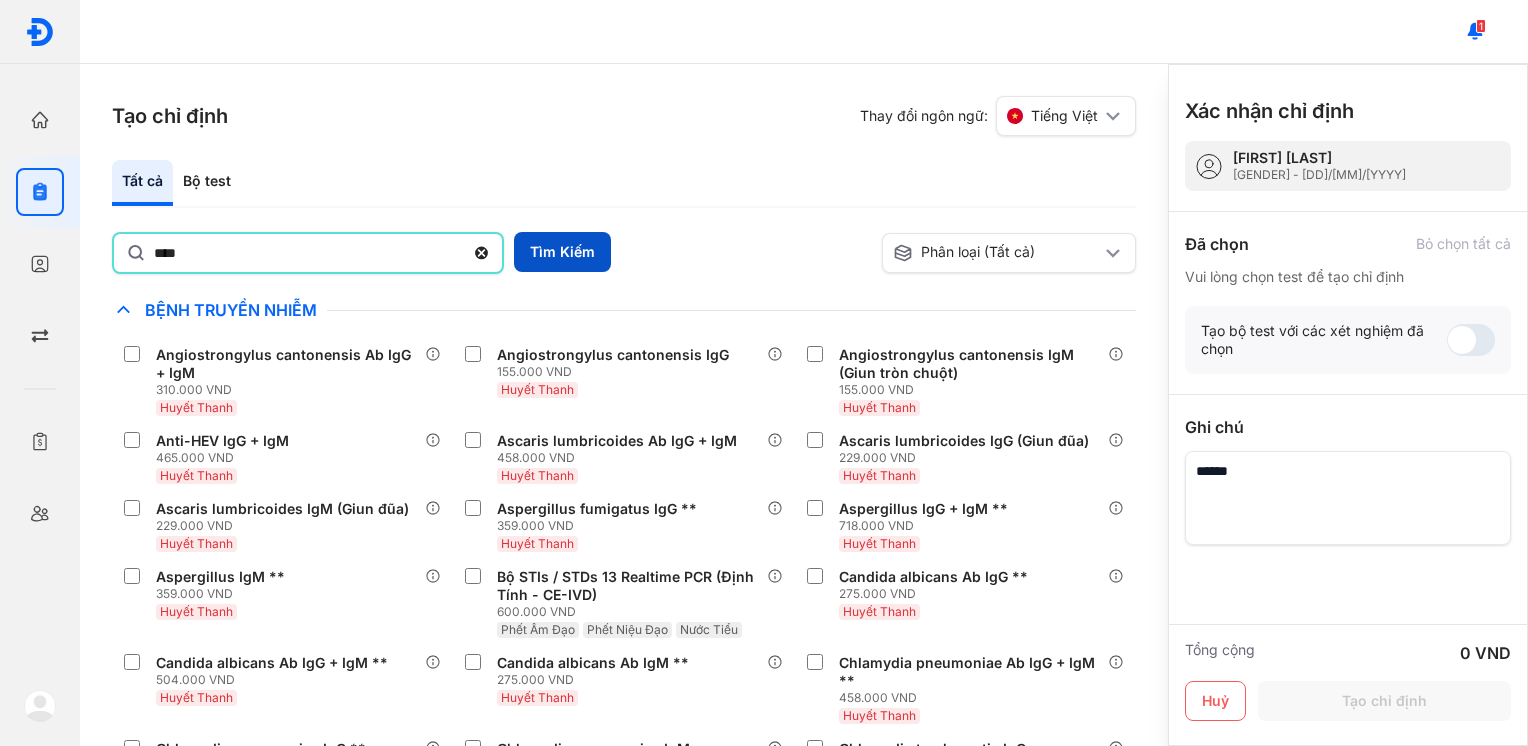 click on "Tìm Kiếm" at bounding box center (562, 252) 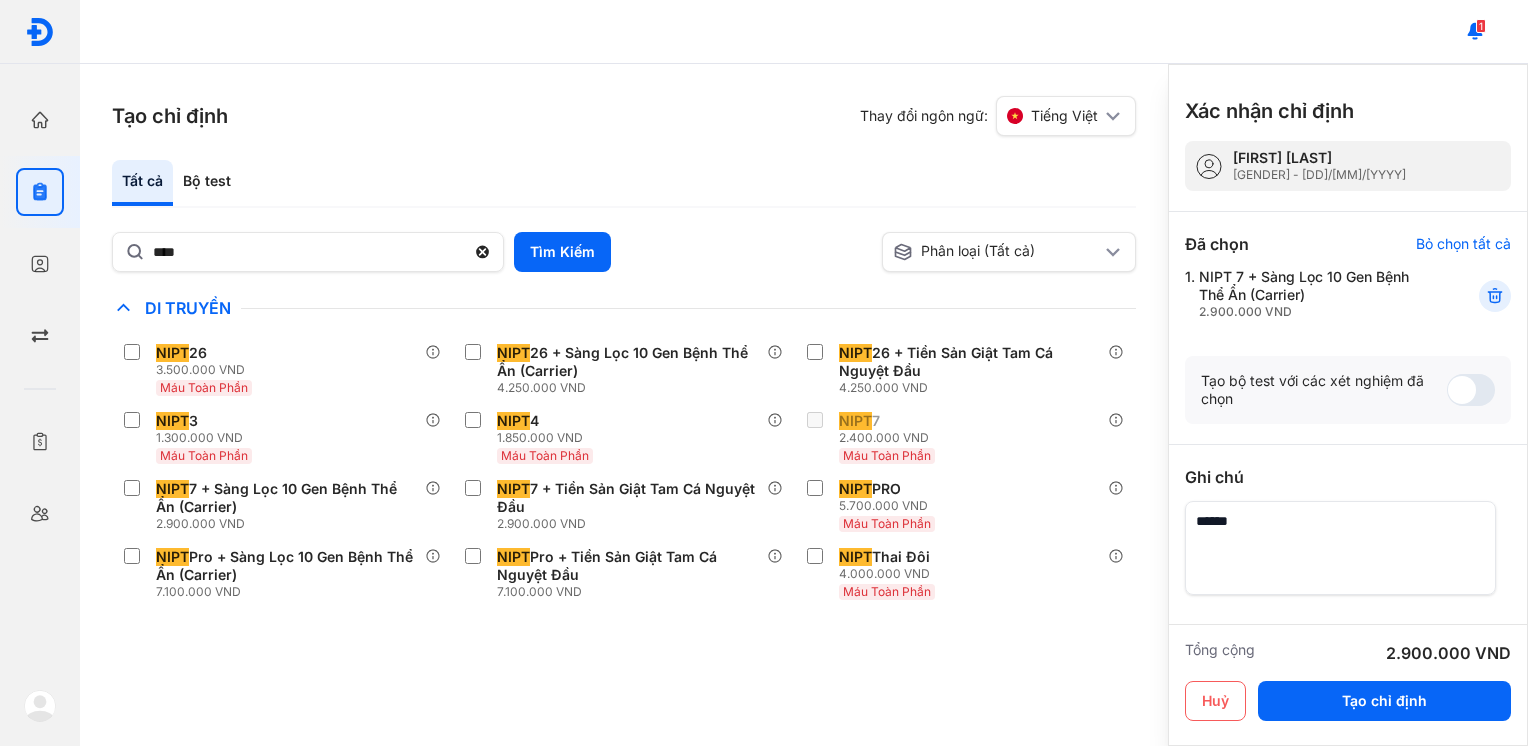 click on "NIPT 7 + Sàng Lọc 10 Gen Bệnh Thể Ẩn (Carrier)  2.900.000 VND" at bounding box center [1314, 294] 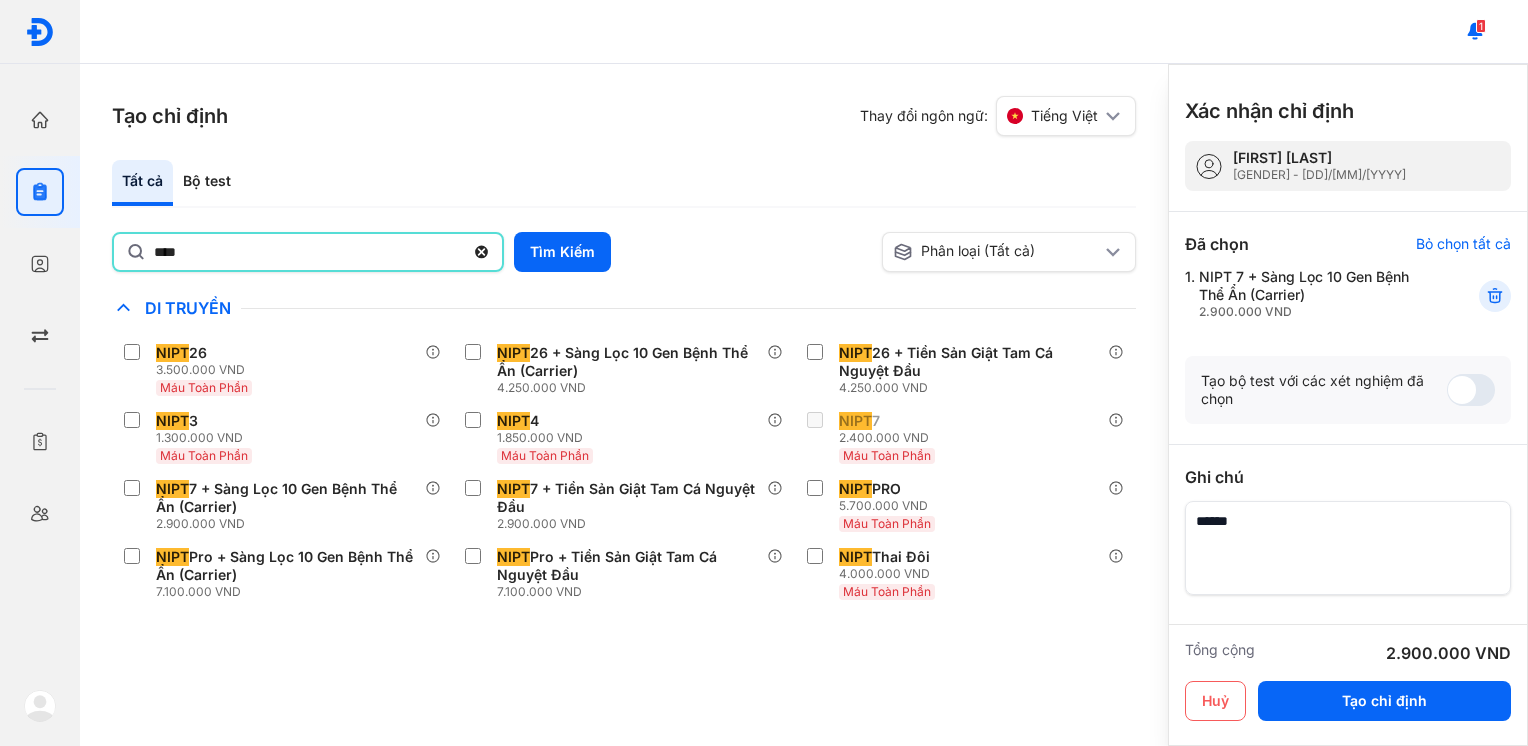 drag, startPoint x: 206, startPoint y: 254, endPoint x: 129, endPoint y: 270, distance: 78.64477 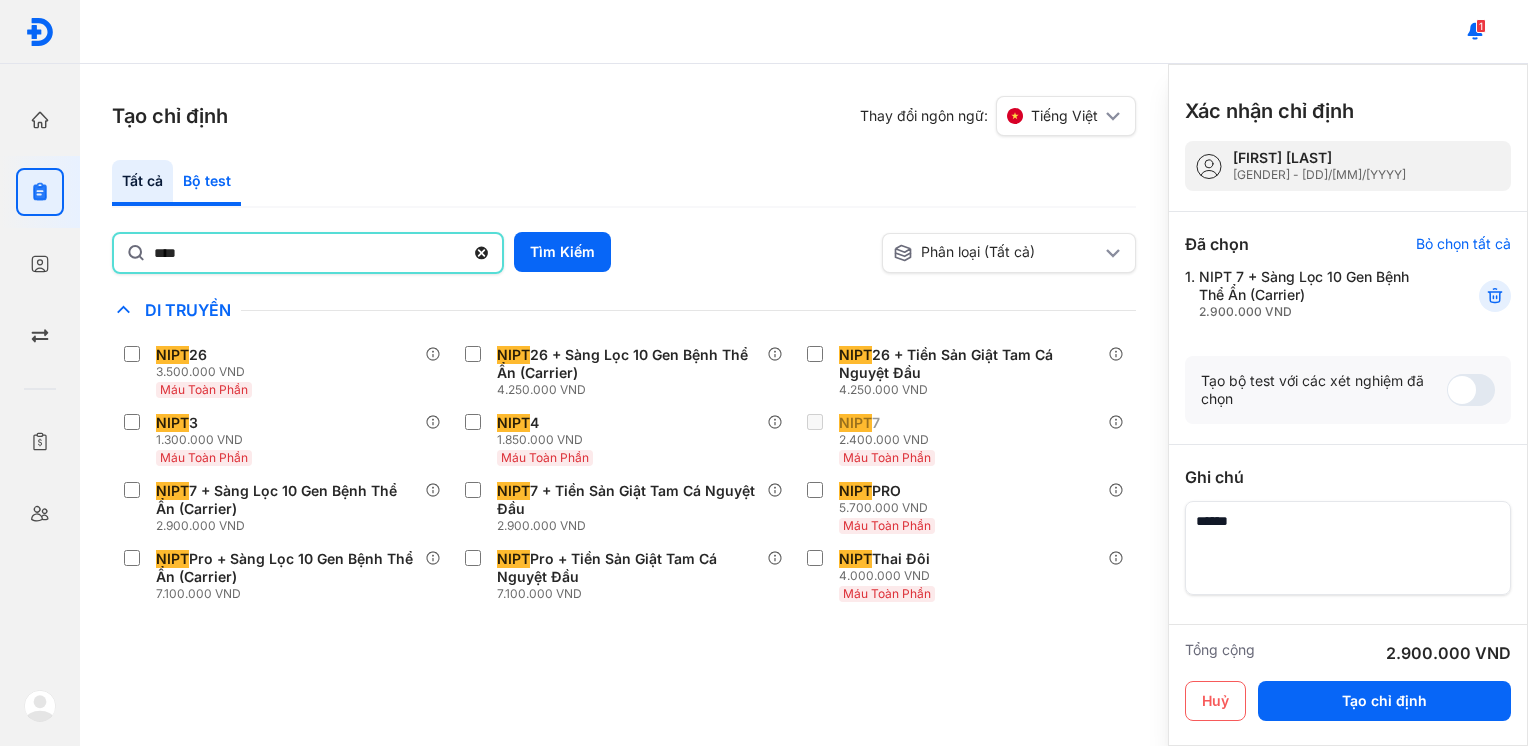 click on "Bộ test" 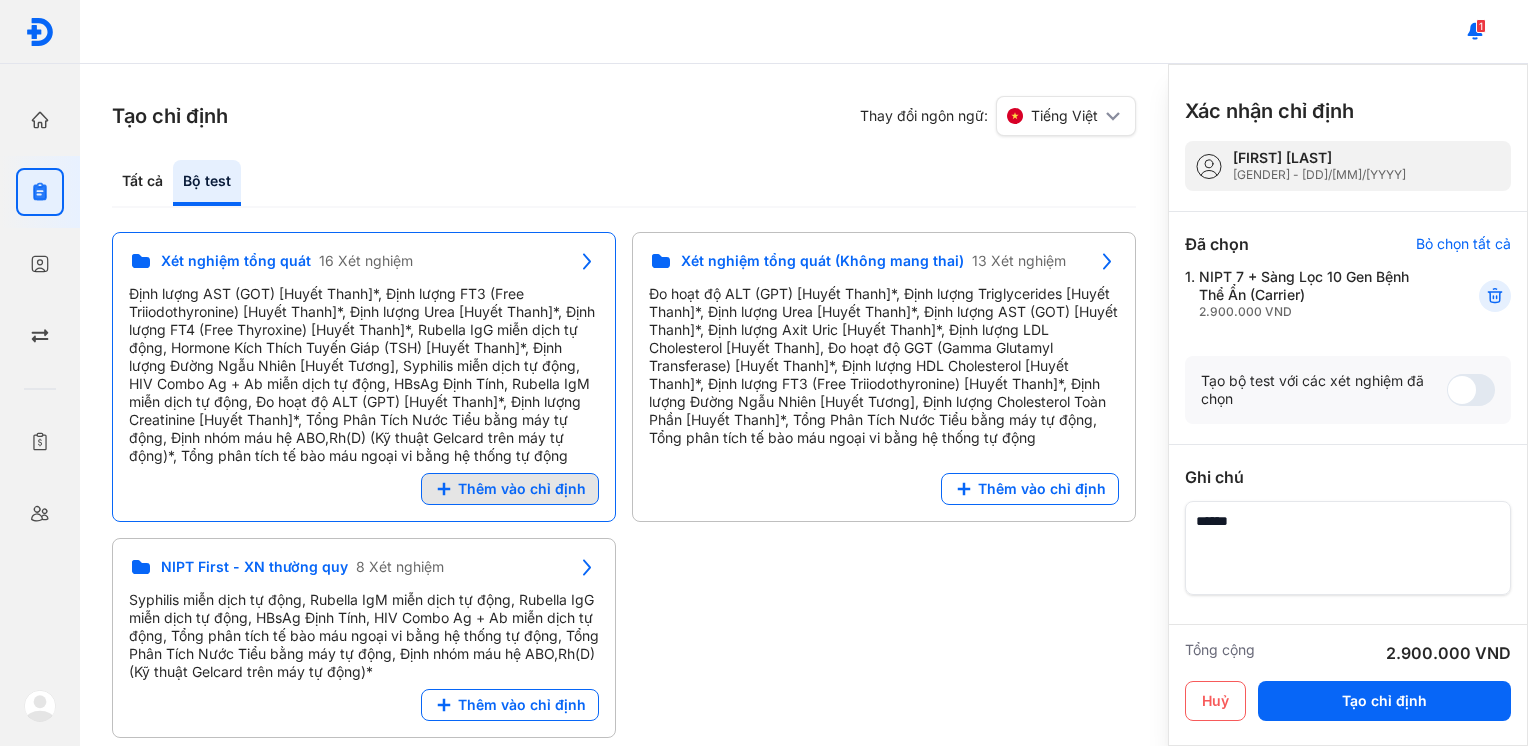 click on "Thêm vào chỉ định" at bounding box center [510, 489] 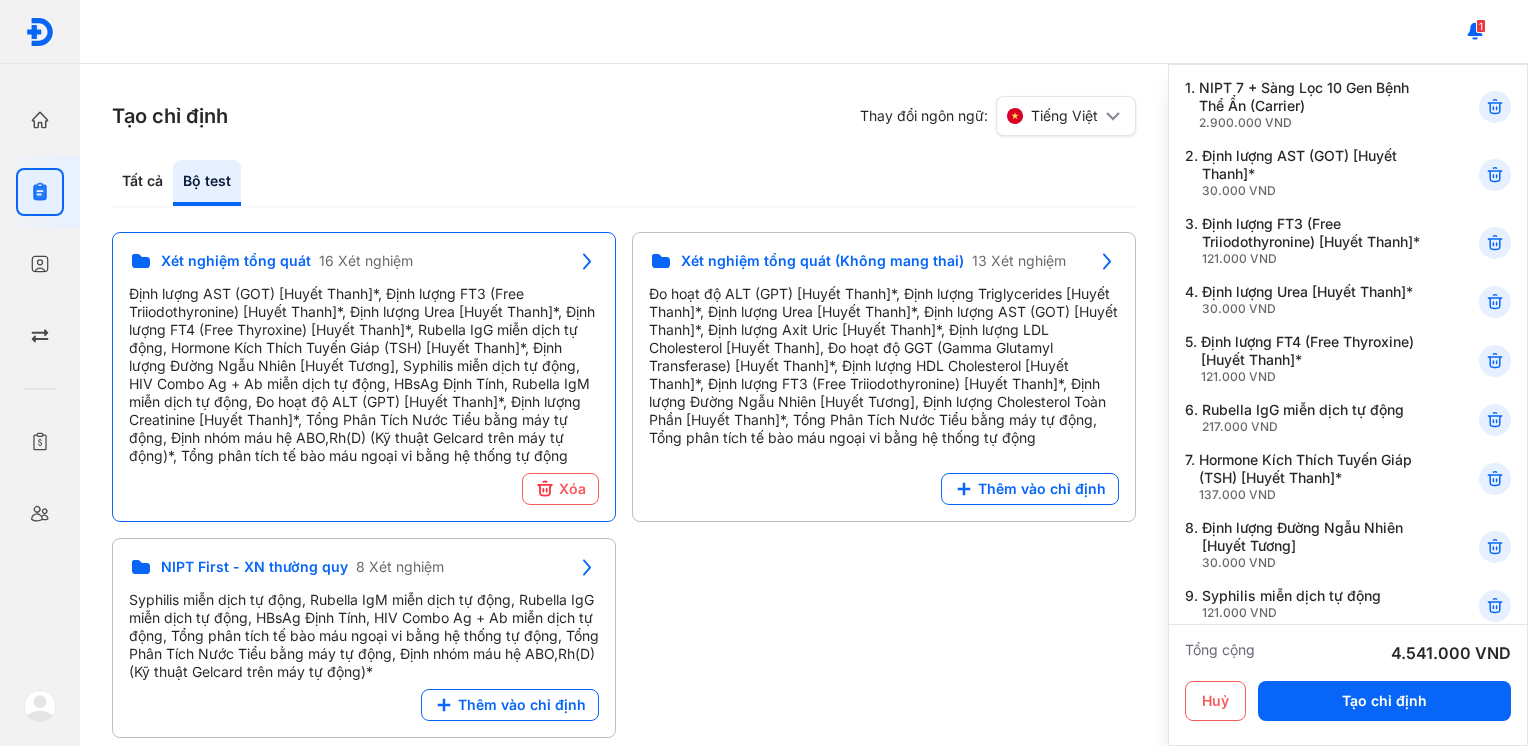 scroll, scrollTop: 191, scrollLeft: 0, axis: vertical 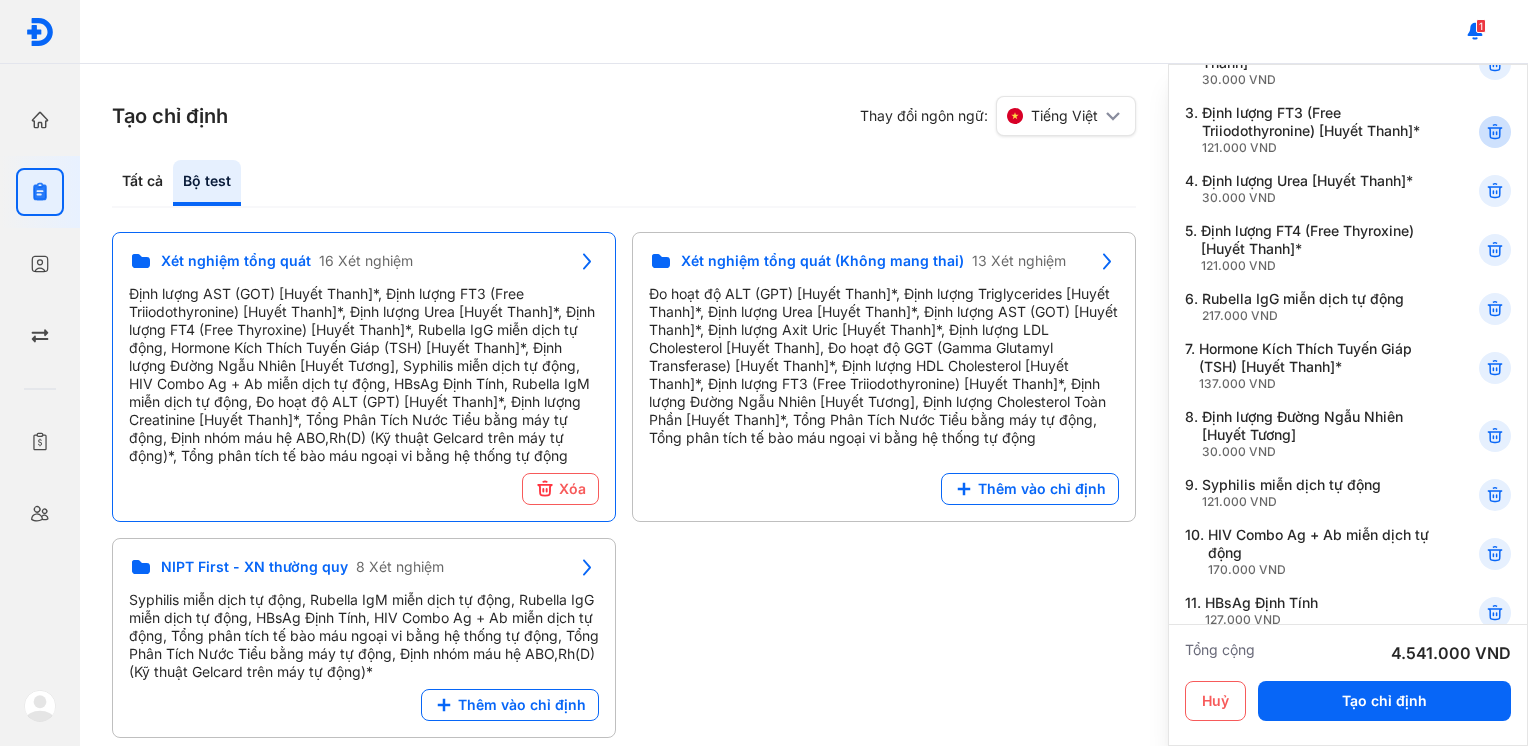 click 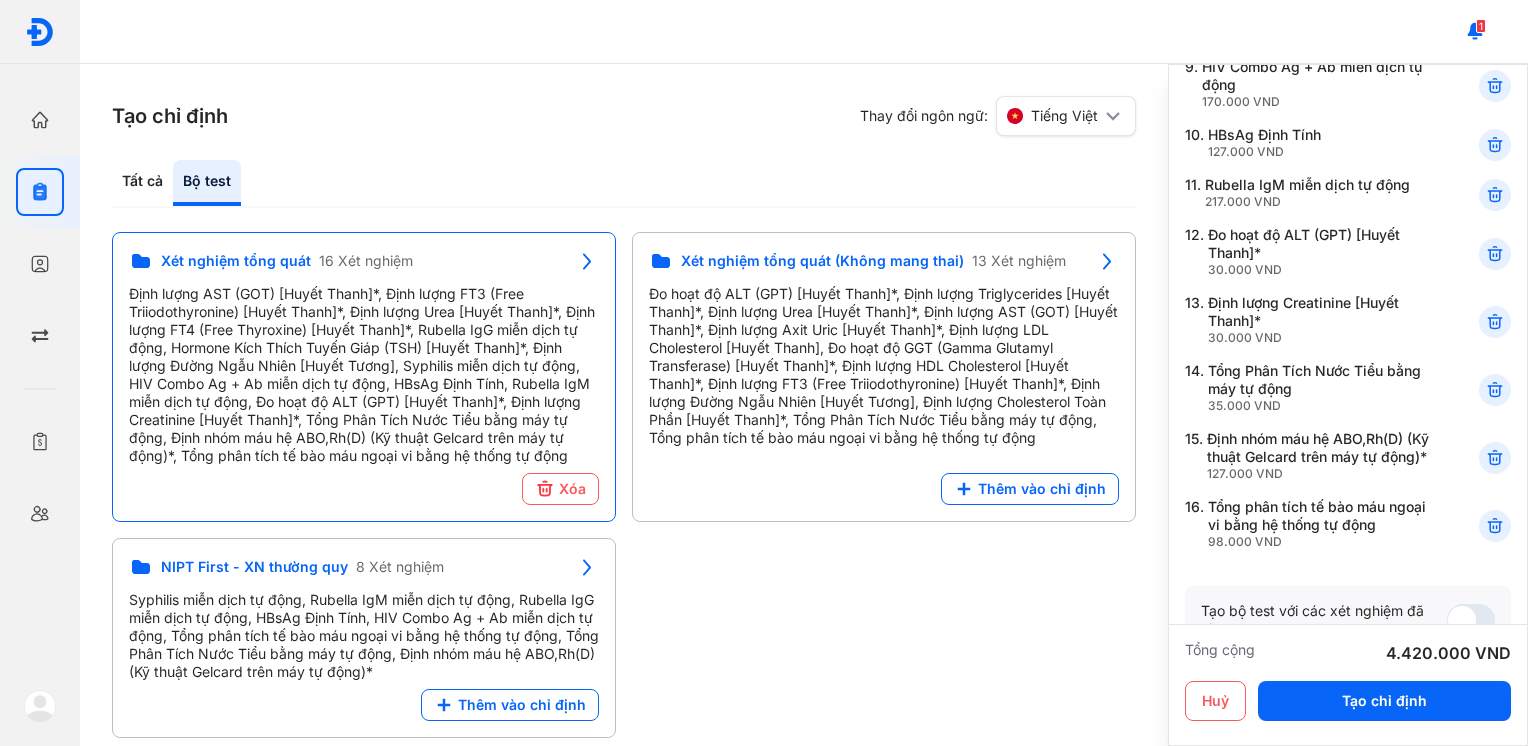 scroll, scrollTop: 1036, scrollLeft: 0, axis: vertical 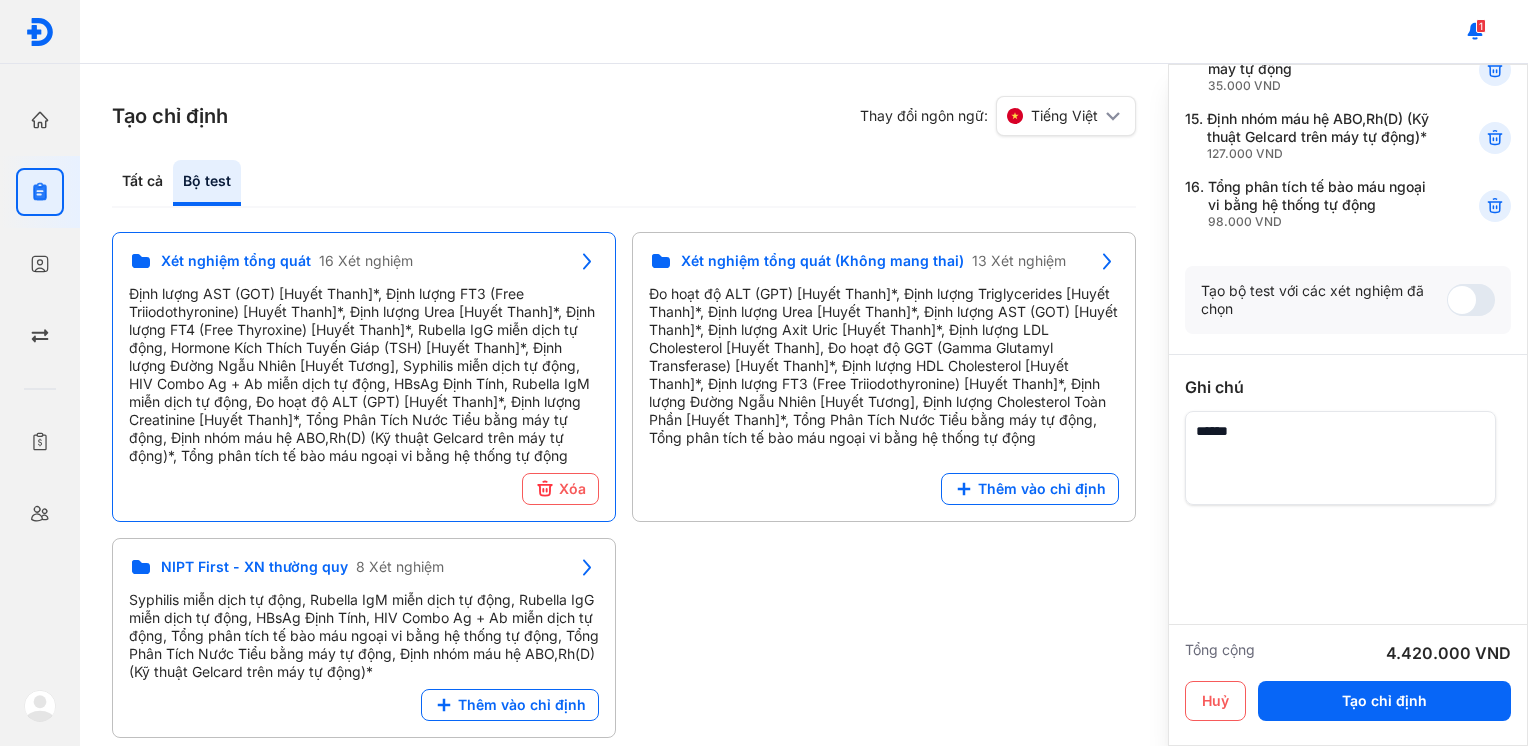click at bounding box center (1340, 458) 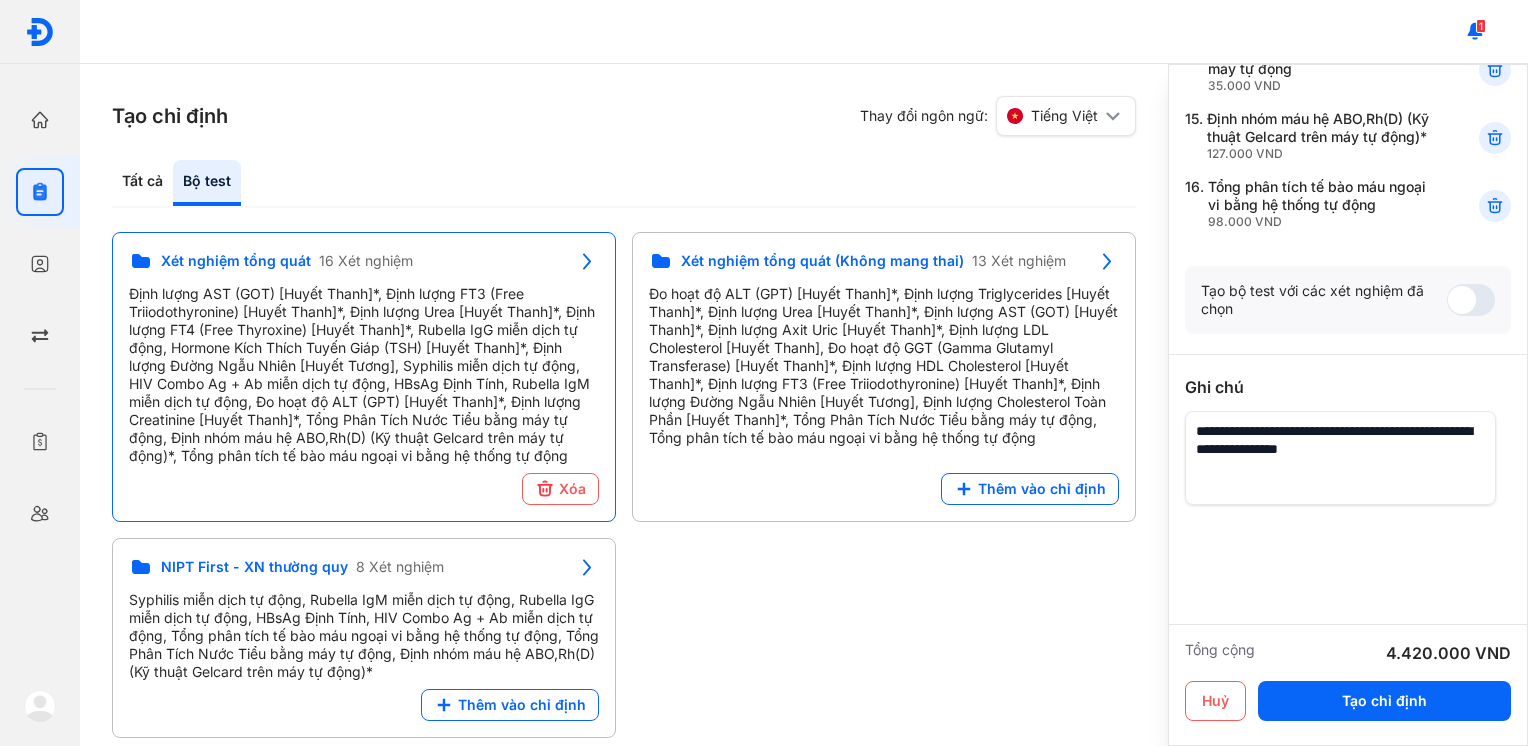 click at bounding box center (1340, 458) 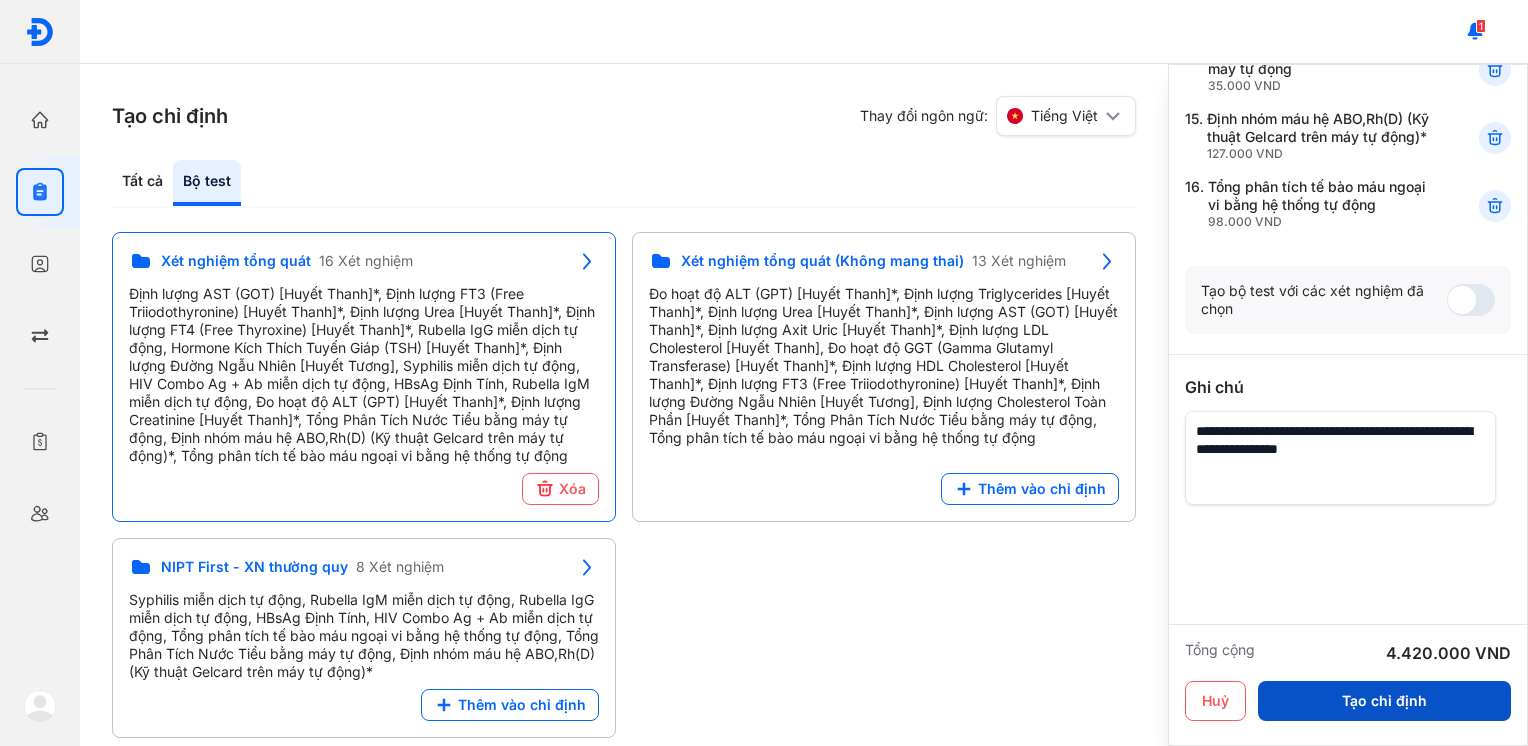 type on "**********" 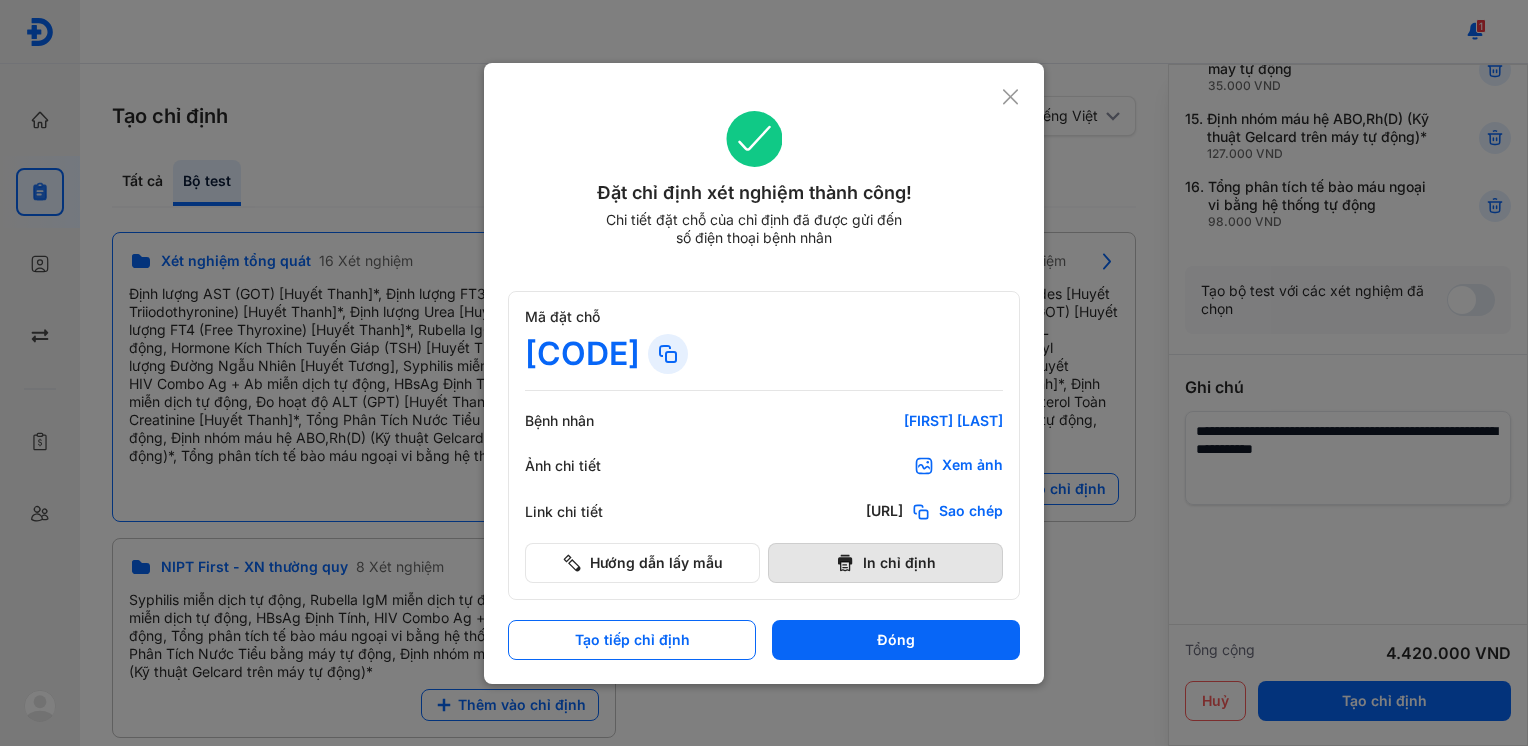 click on "In chỉ định" at bounding box center [885, 563] 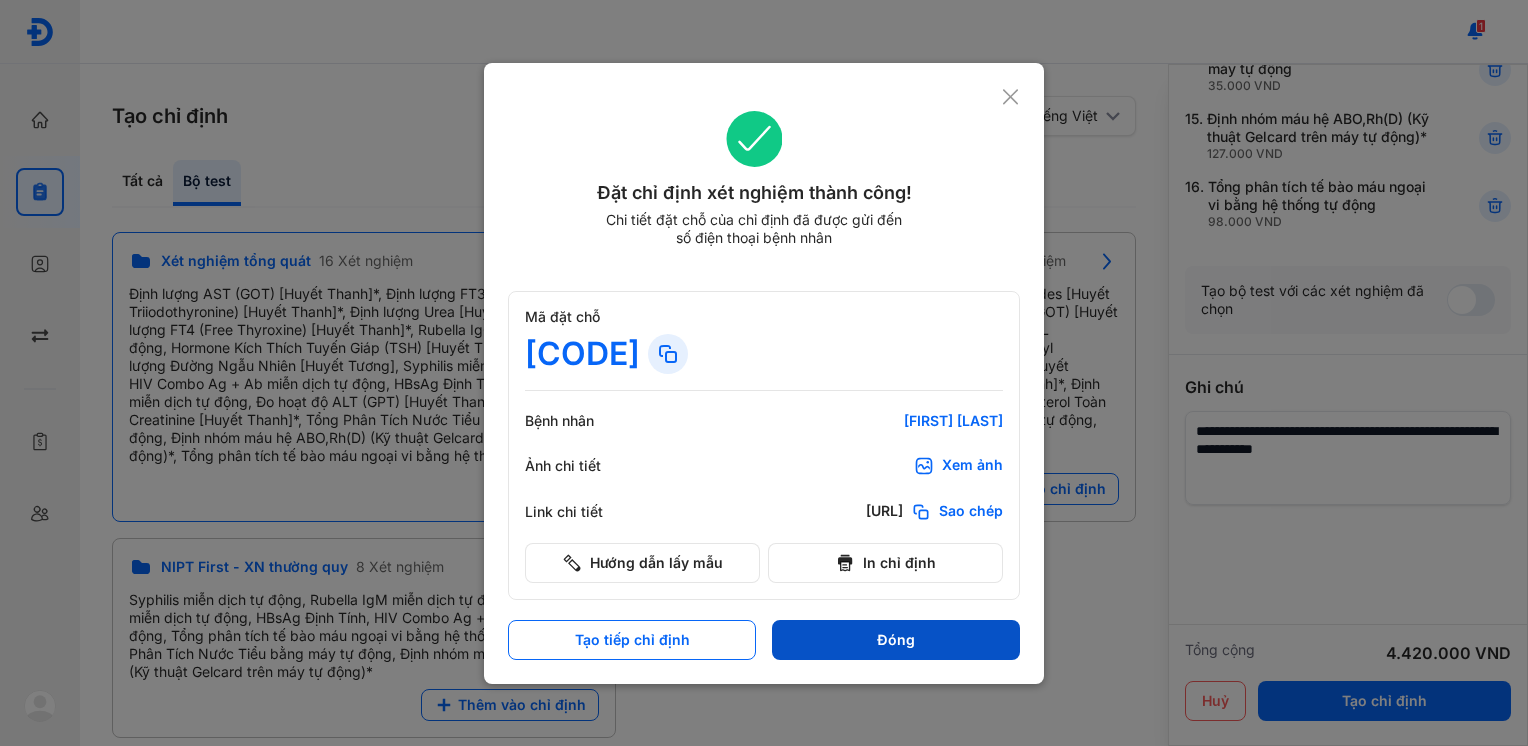 click on "Đóng" at bounding box center (896, 640) 